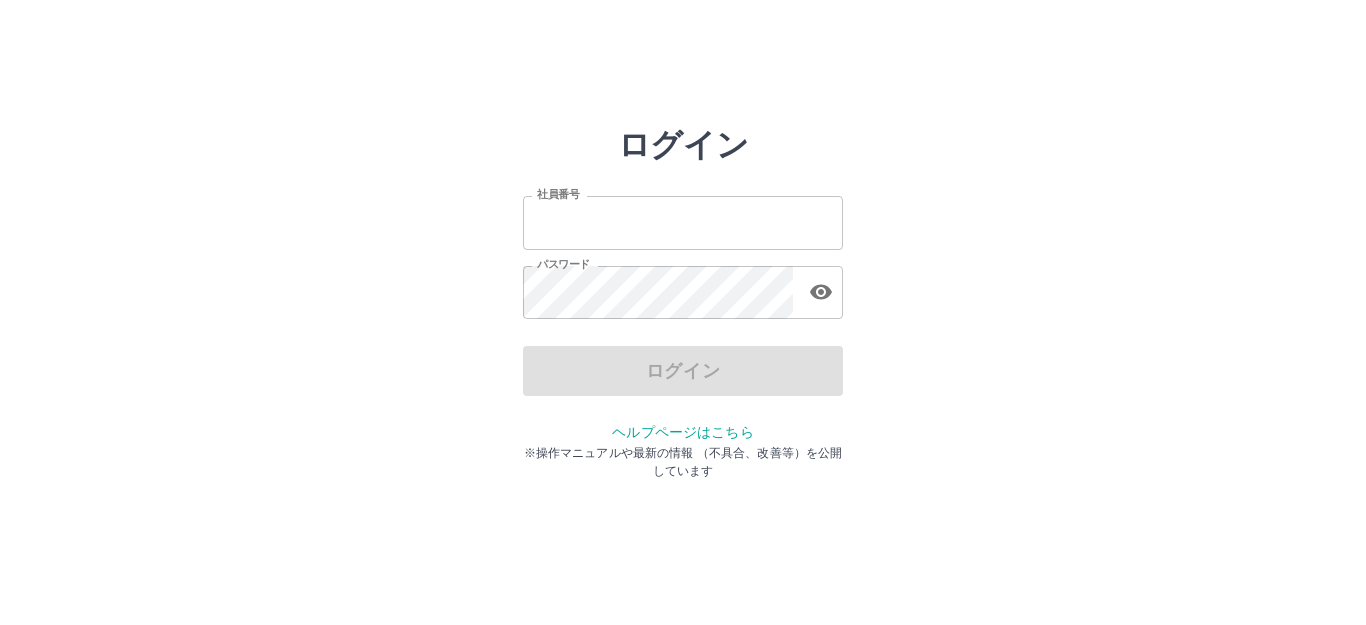scroll, scrollTop: 0, scrollLeft: 0, axis: both 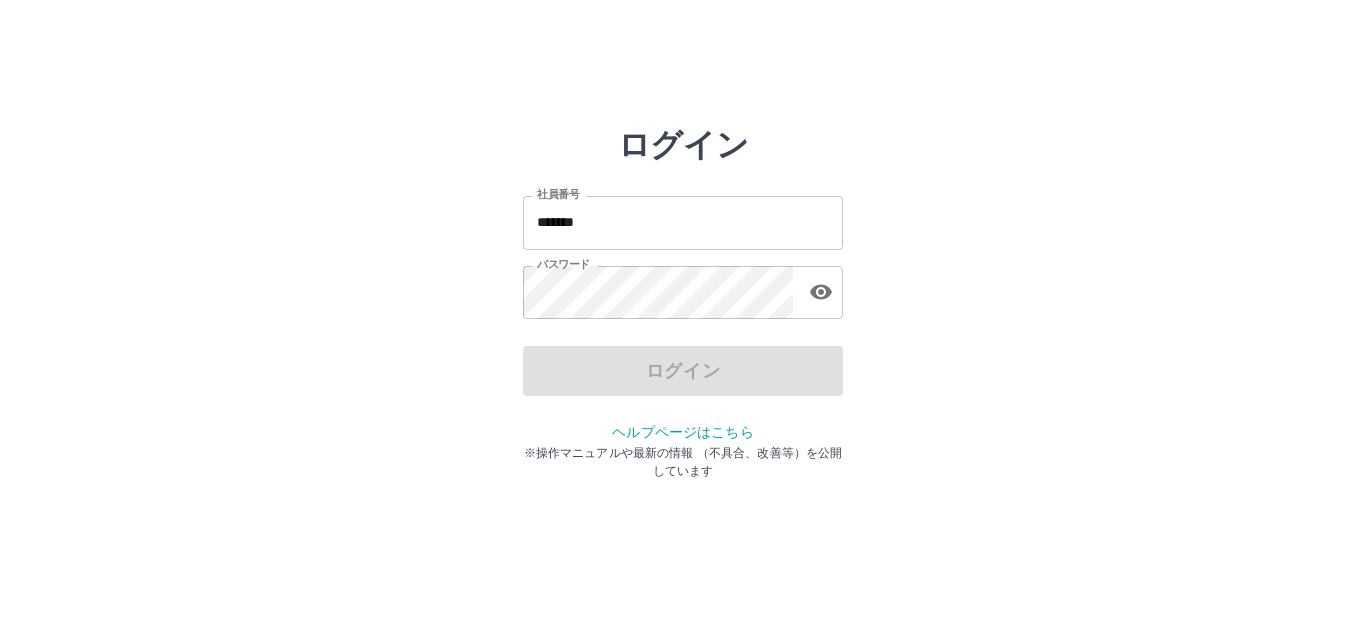 click on "ログイン 社員番号 ******* 社員番号 パスワード パスワード ログイン ヘルプページはこちら ※操作マニュアルや最新の情報 （不具合、改善等）を公開しています" at bounding box center [683, 286] 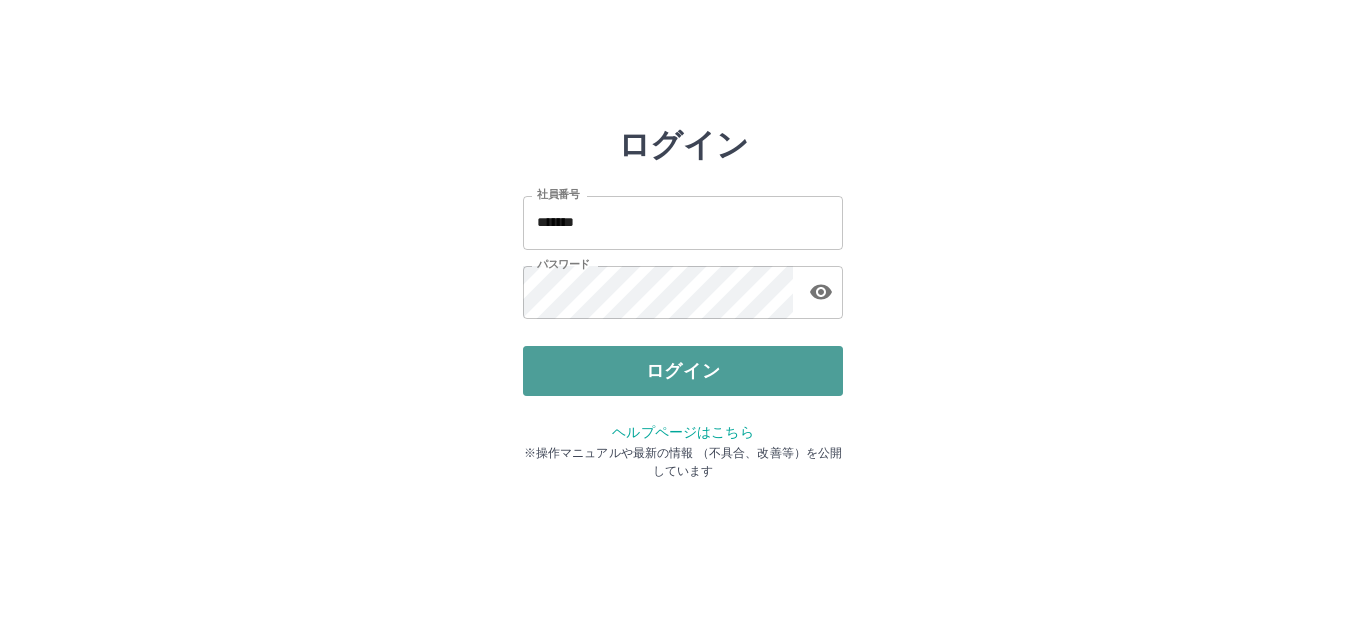 click on "ログイン" at bounding box center [683, 371] 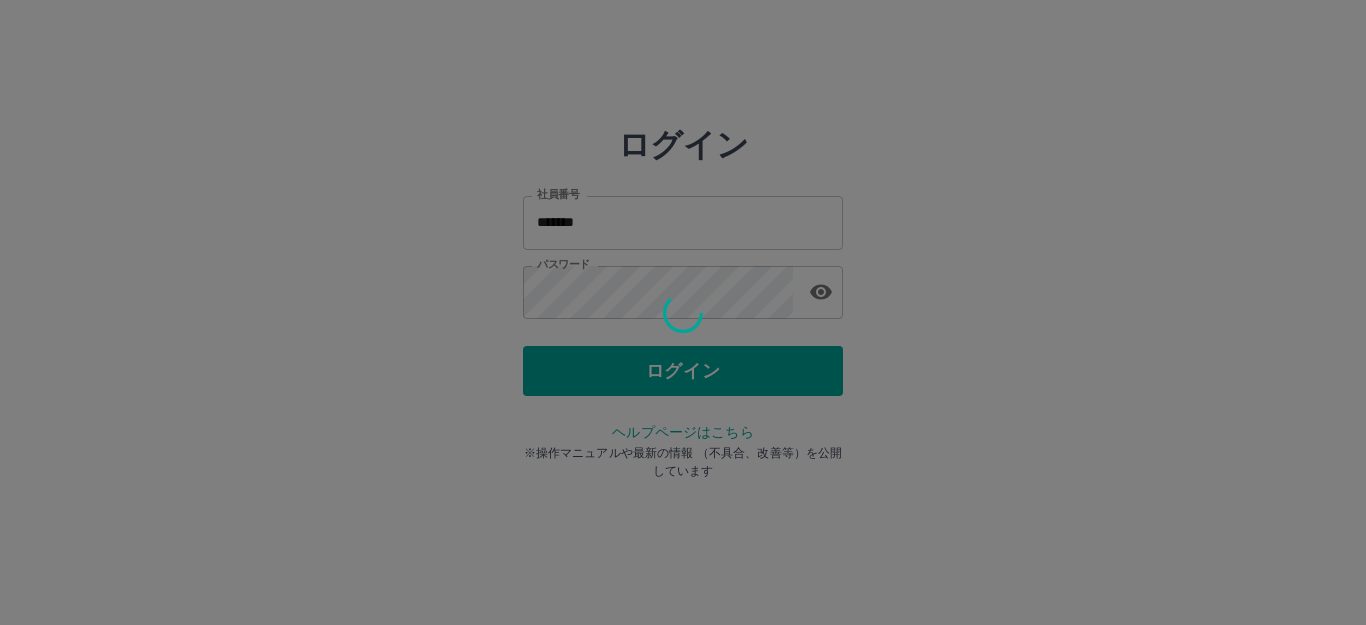 click at bounding box center (683, 312) 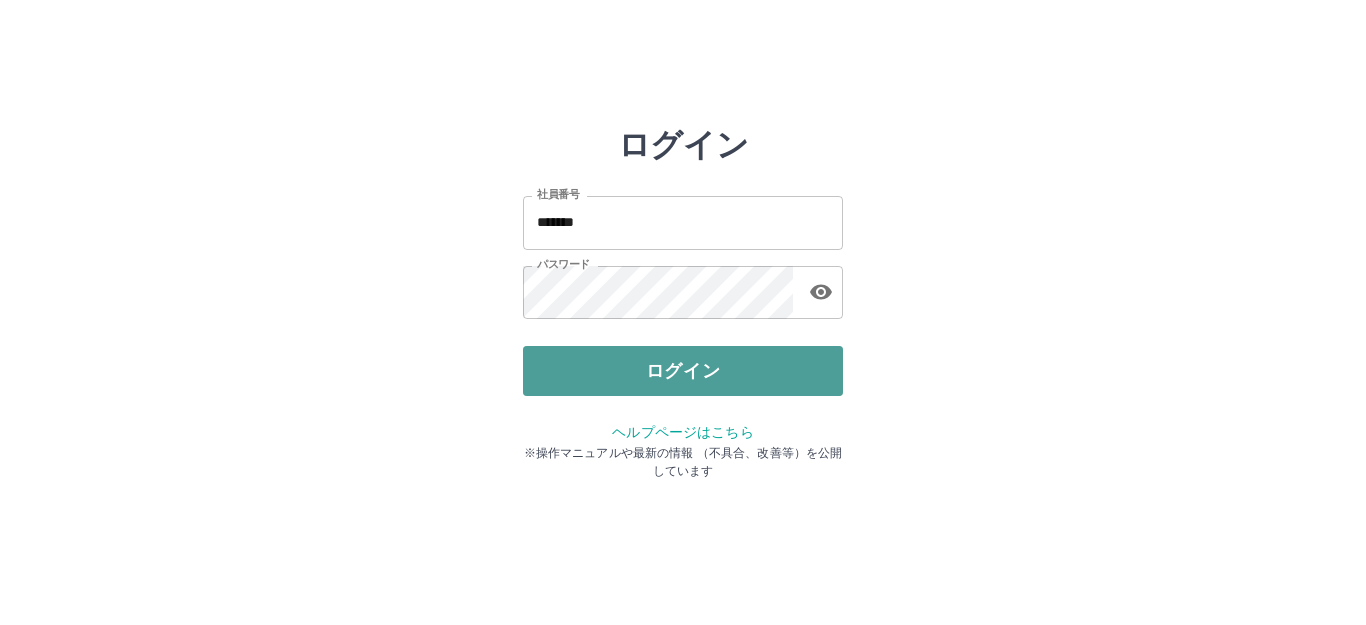 click on "ログイン" at bounding box center [683, 371] 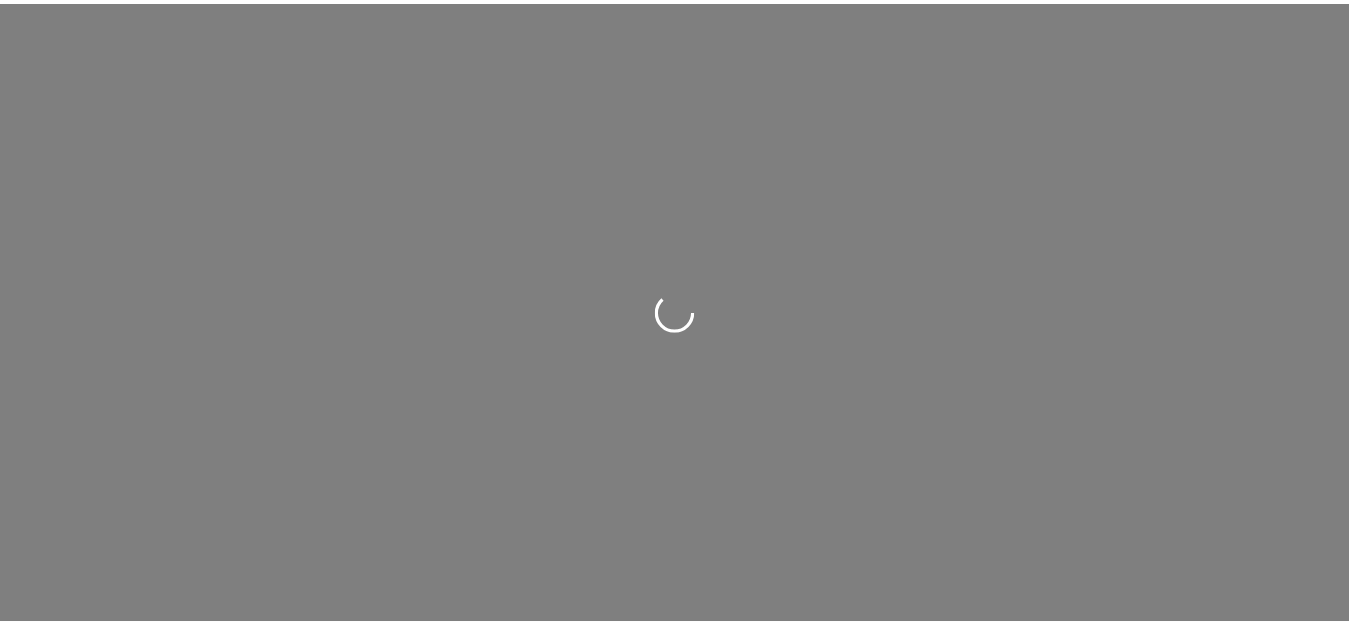 scroll, scrollTop: 0, scrollLeft: 0, axis: both 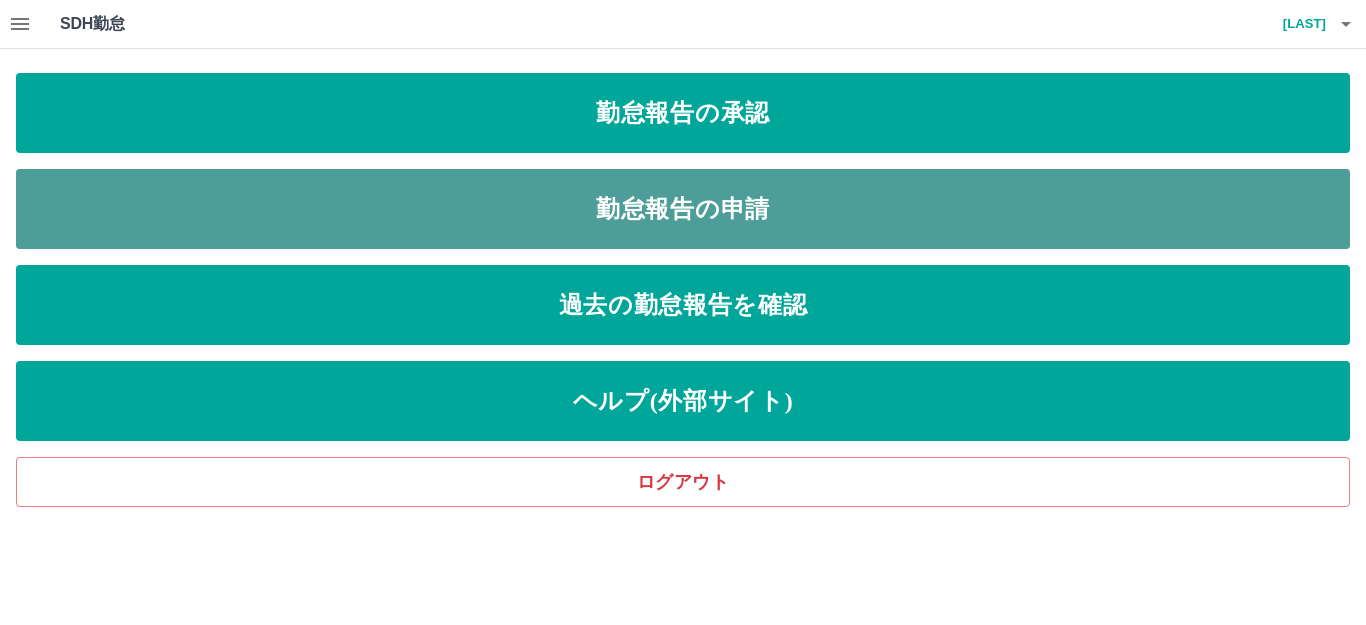 click on "勤怠報告の申請" at bounding box center (683, 209) 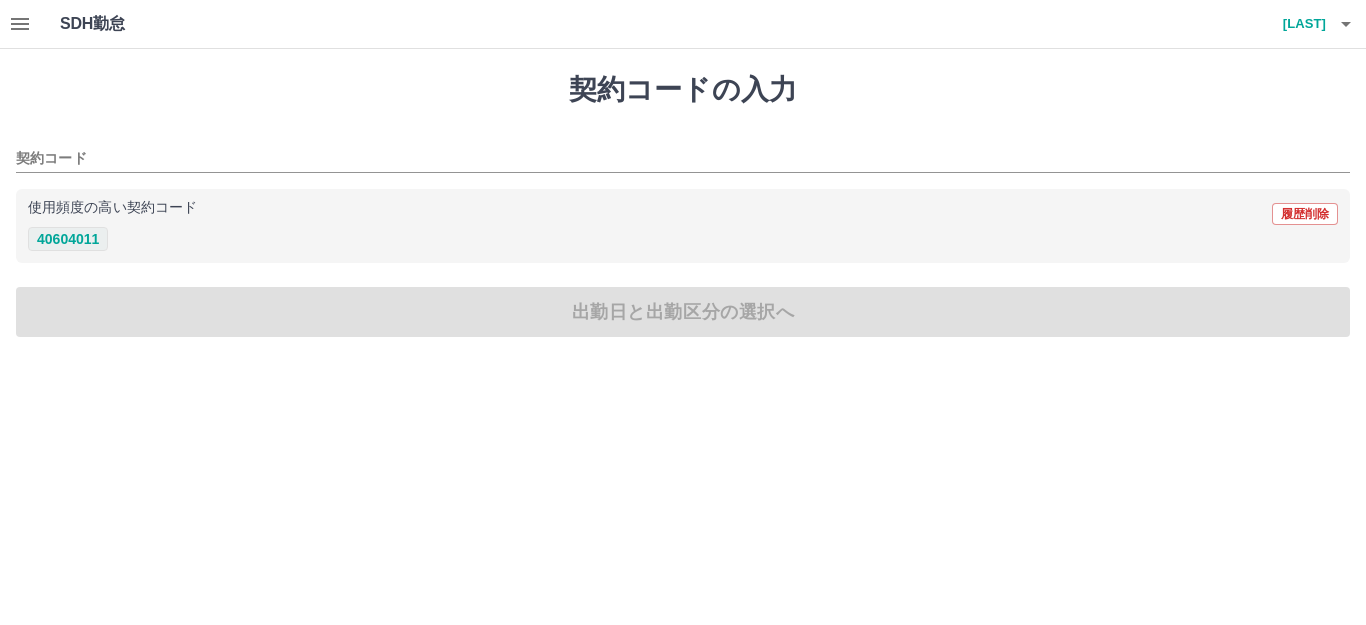 click on "40604011" at bounding box center (68, 239) 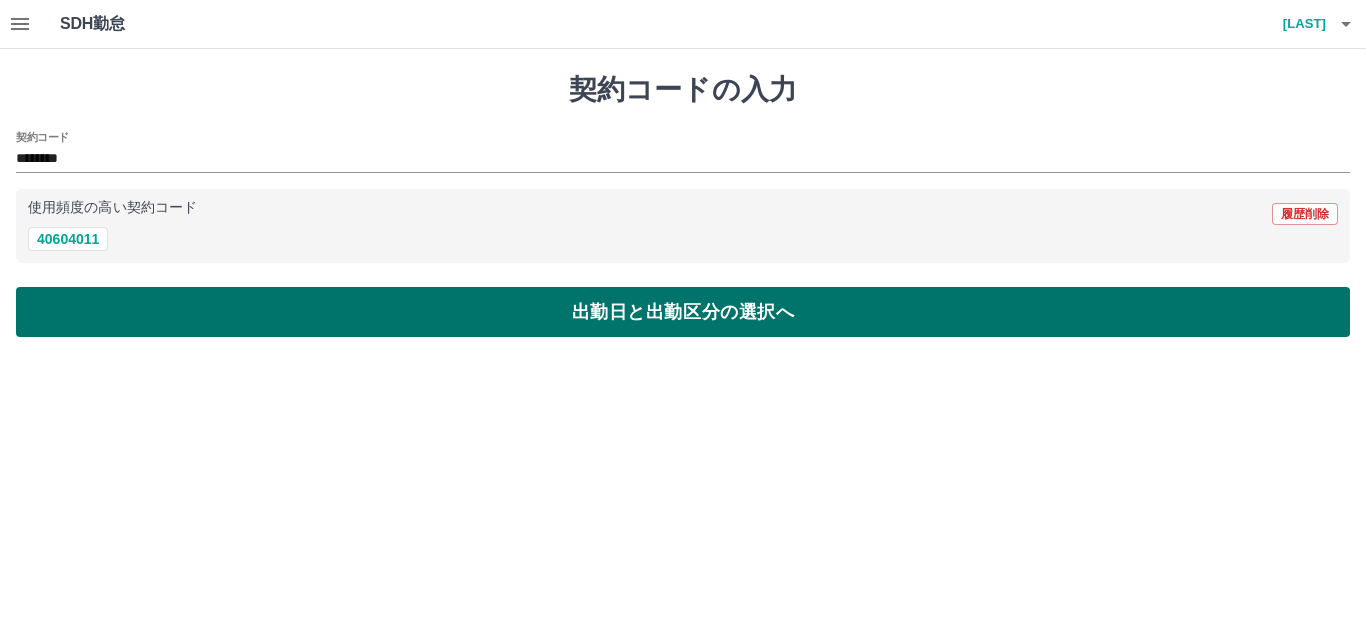 click on "出勤日と出勤区分の選択へ" at bounding box center [683, 312] 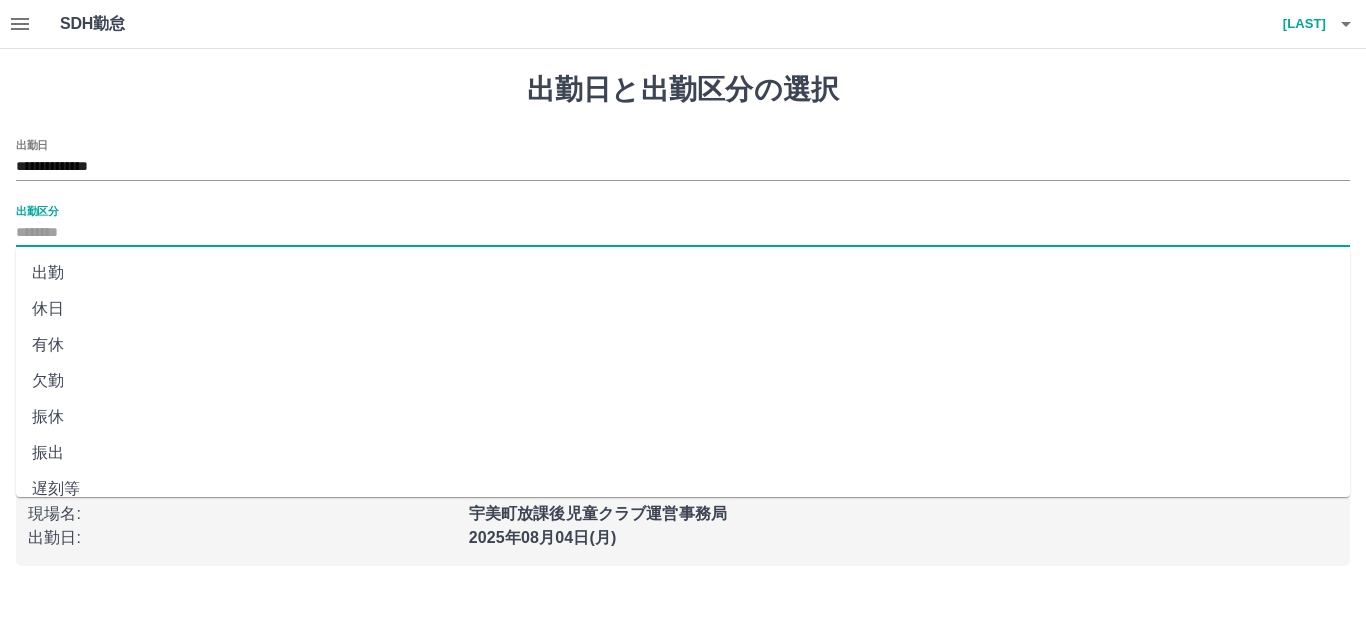 click on "出勤区分" at bounding box center (683, 233) 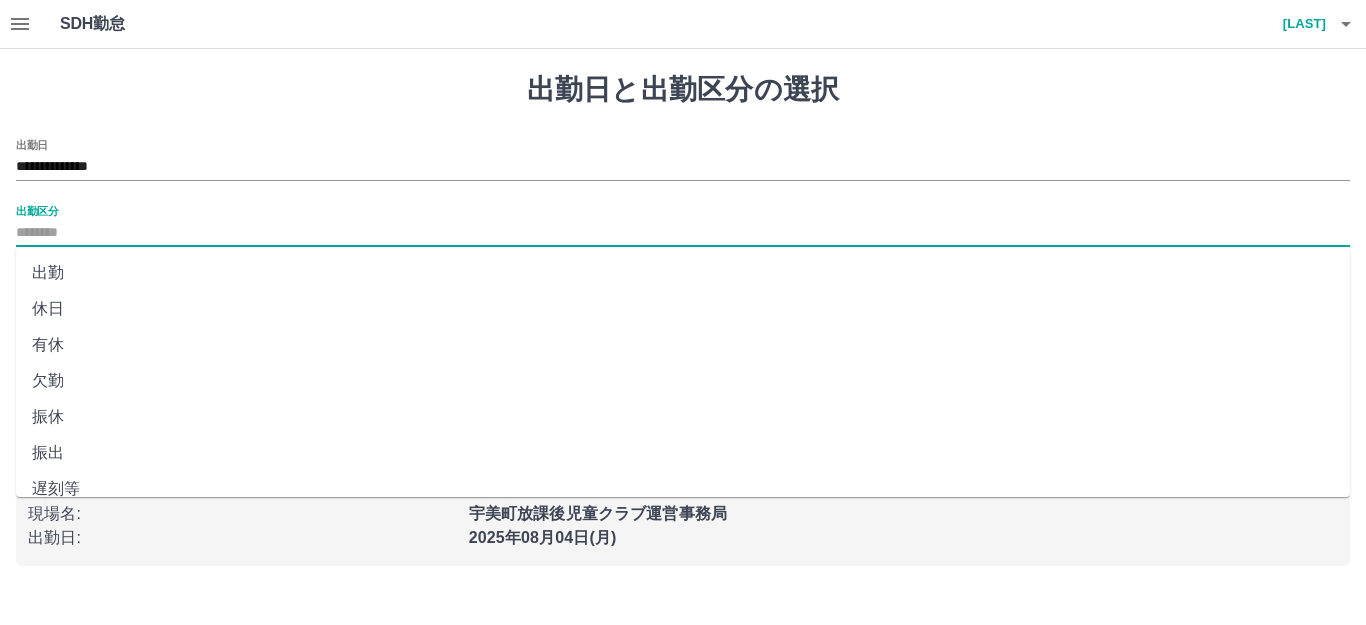 click on "出勤" at bounding box center (683, 273) 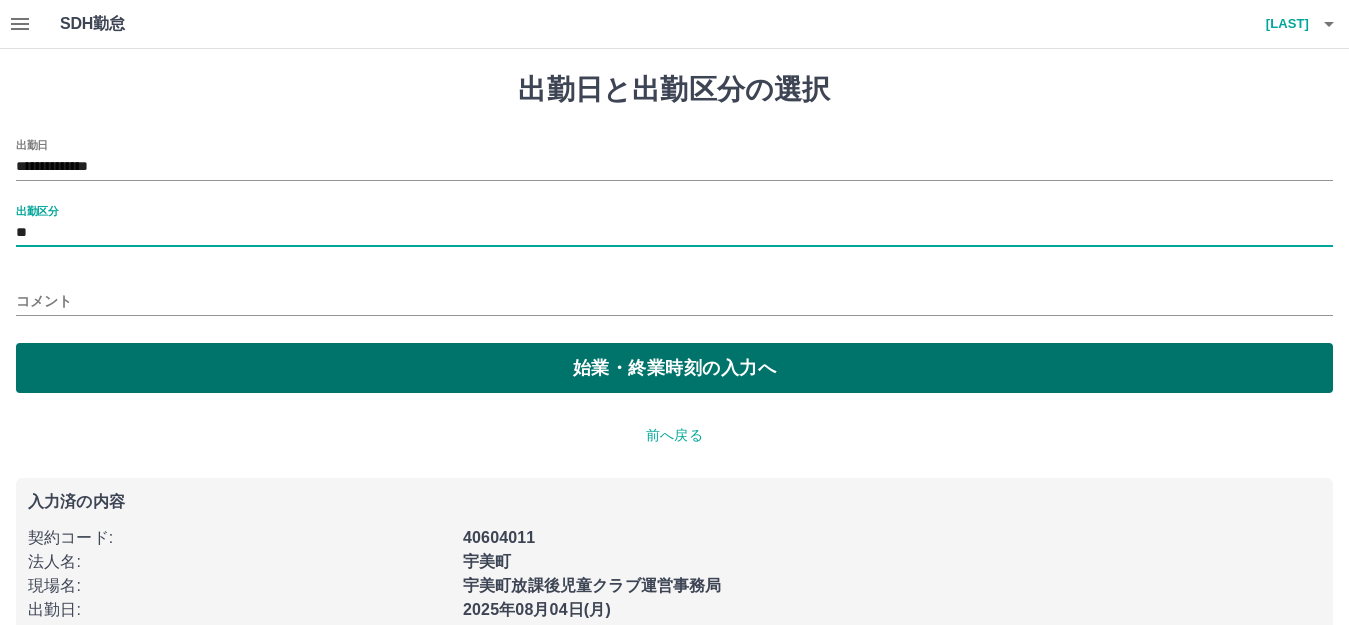 click on "始業・終業時刻の入力へ" at bounding box center (674, 368) 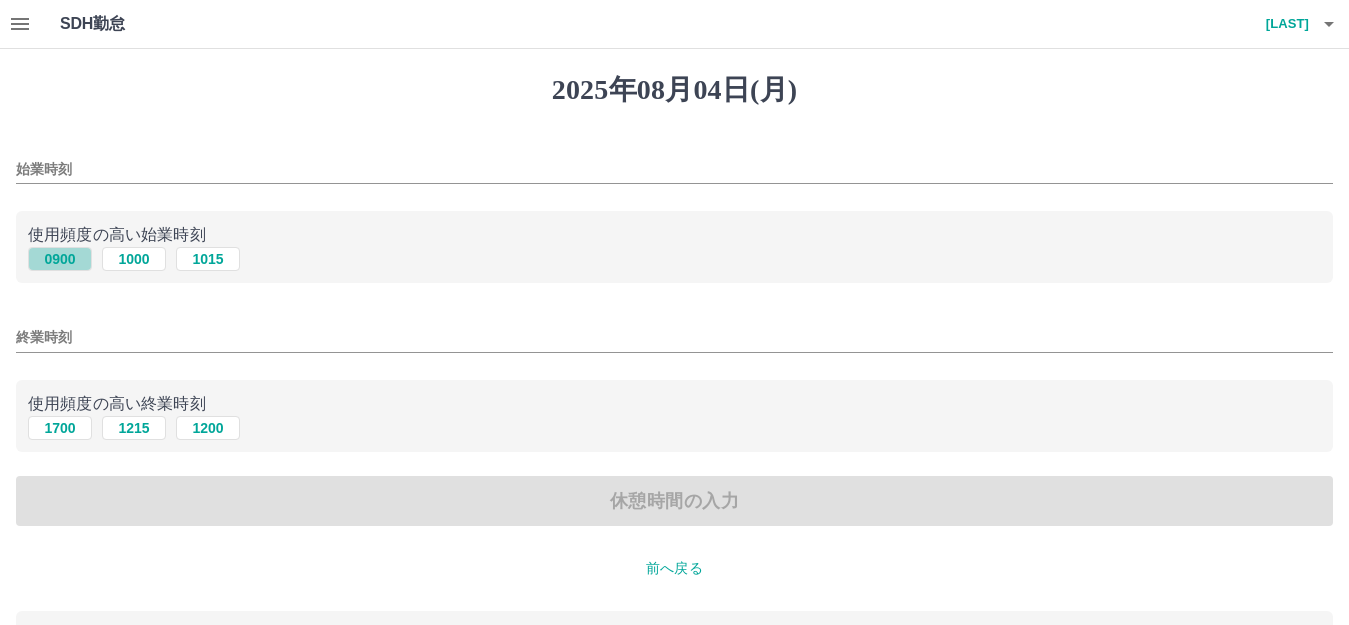 click on "0900" at bounding box center (60, 259) 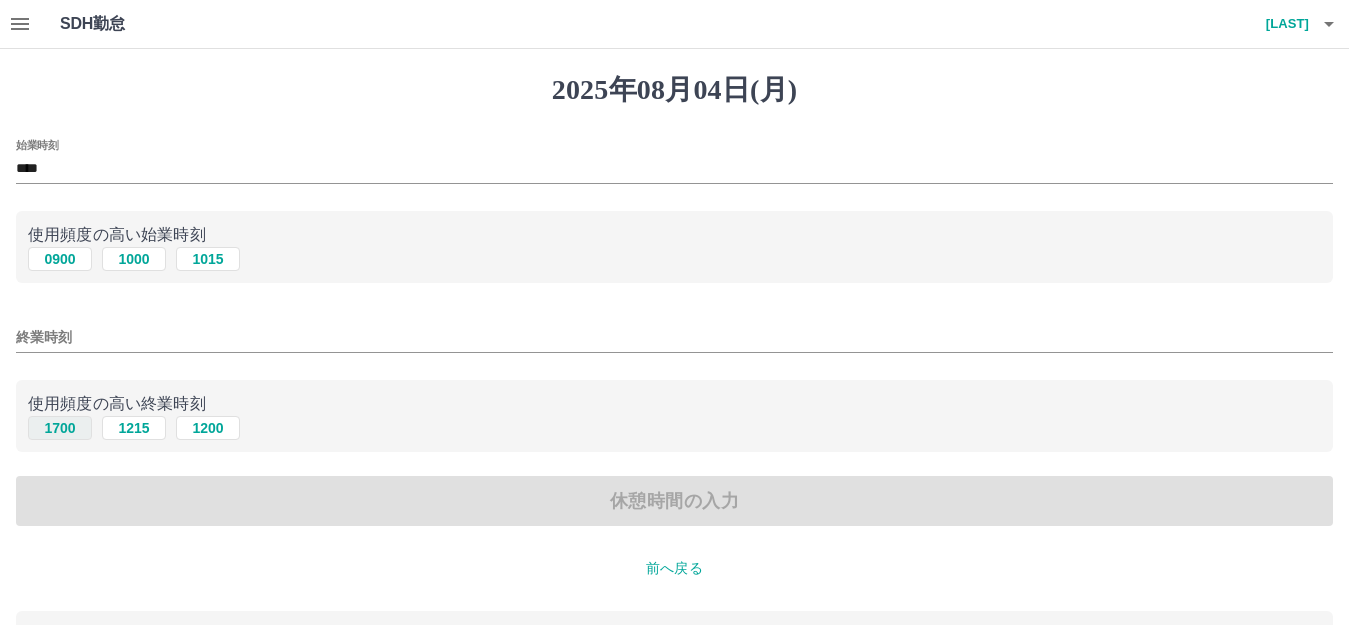 click on "1700" at bounding box center [60, 428] 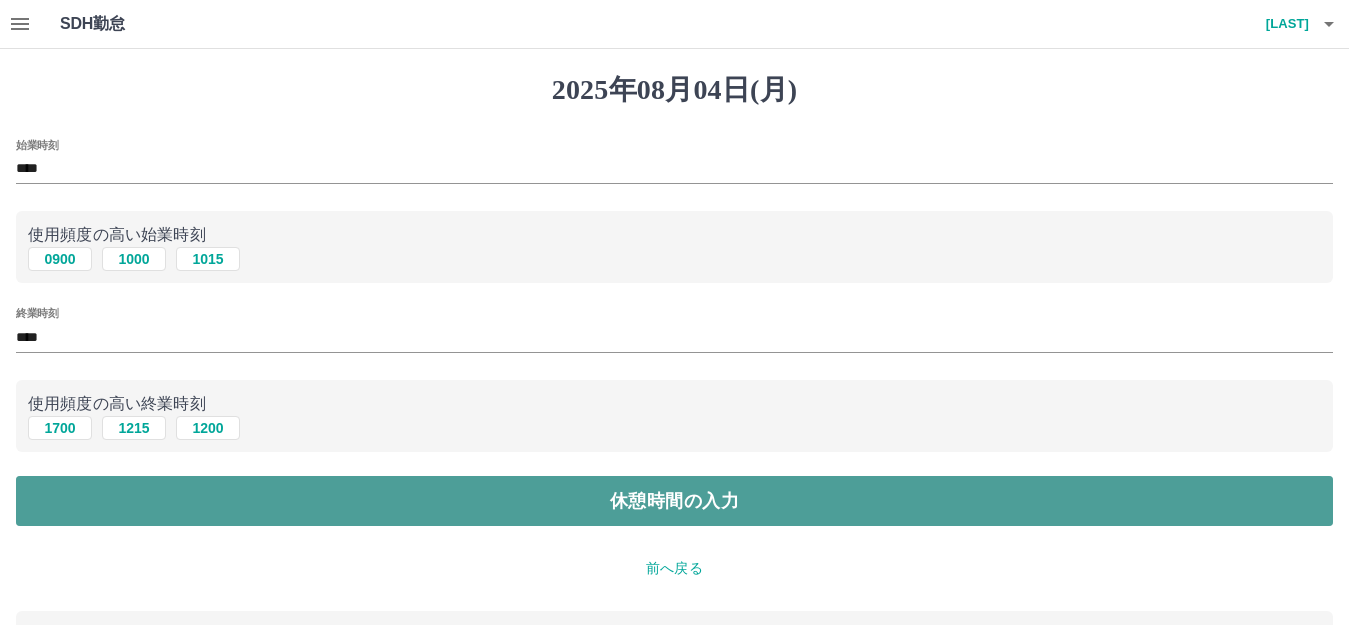 click on "休憩時間の入力" at bounding box center [674, 501] 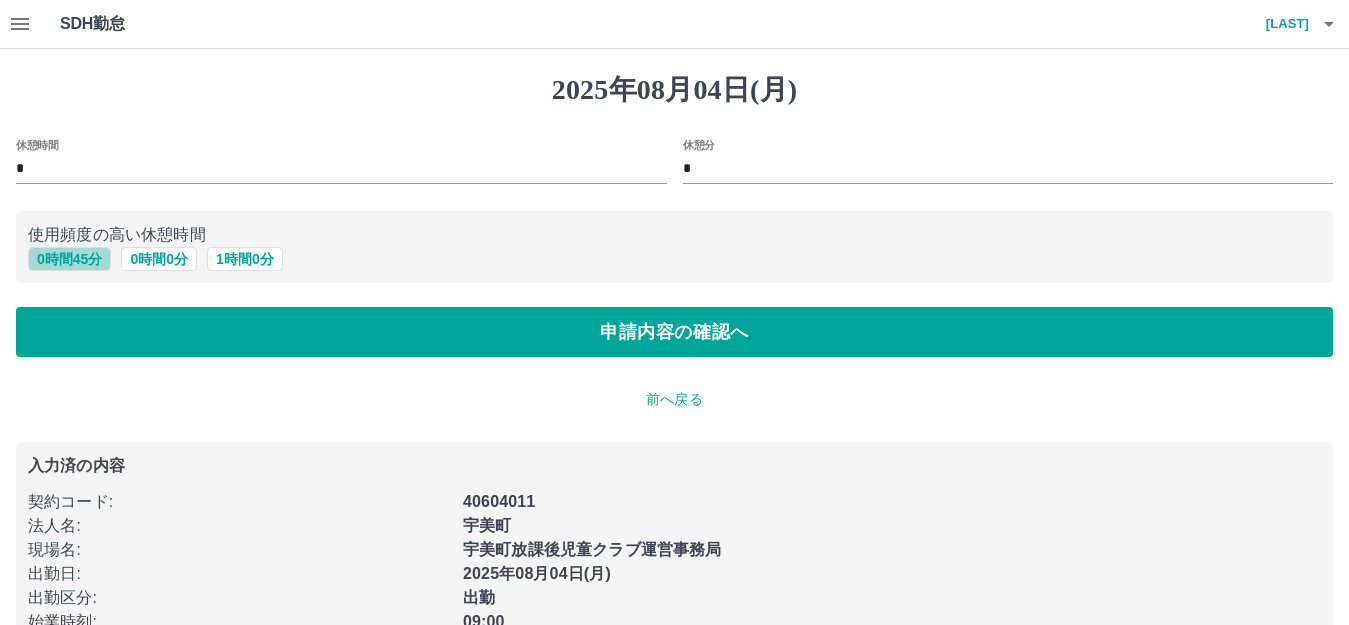 click on "0 時間 45 分" at bounding box center [69, 259] 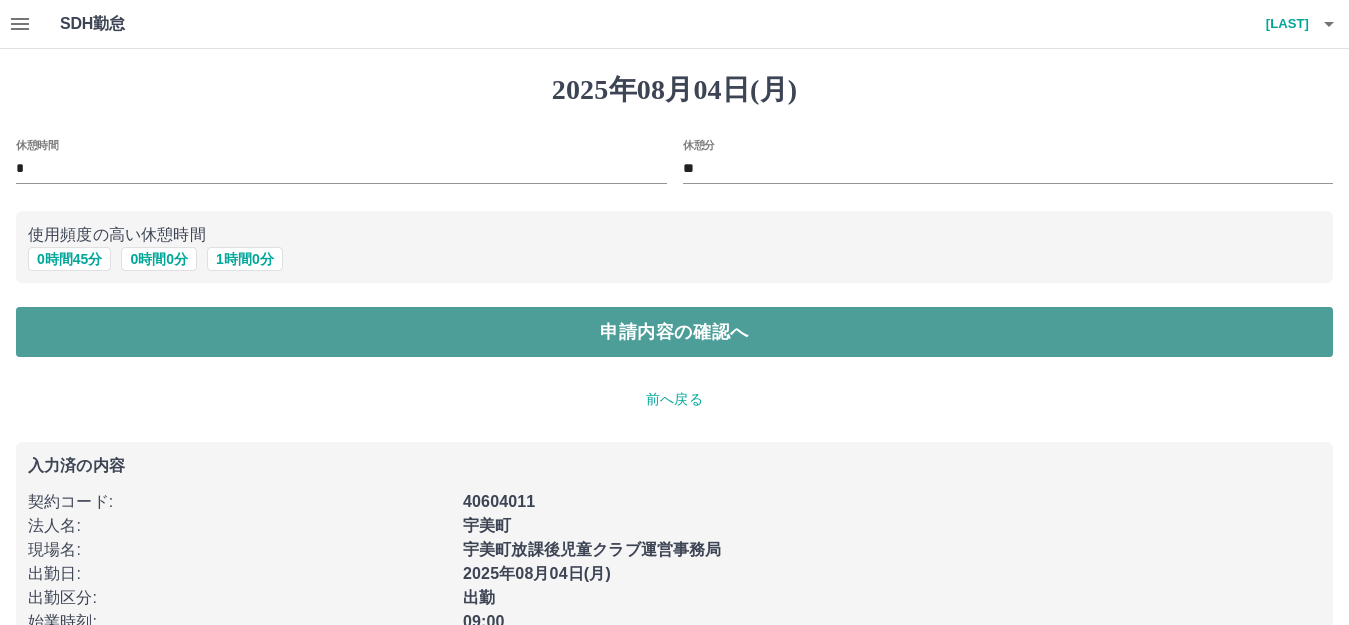 click on "申請内容の確認へ" at bounding box center (674, 332) 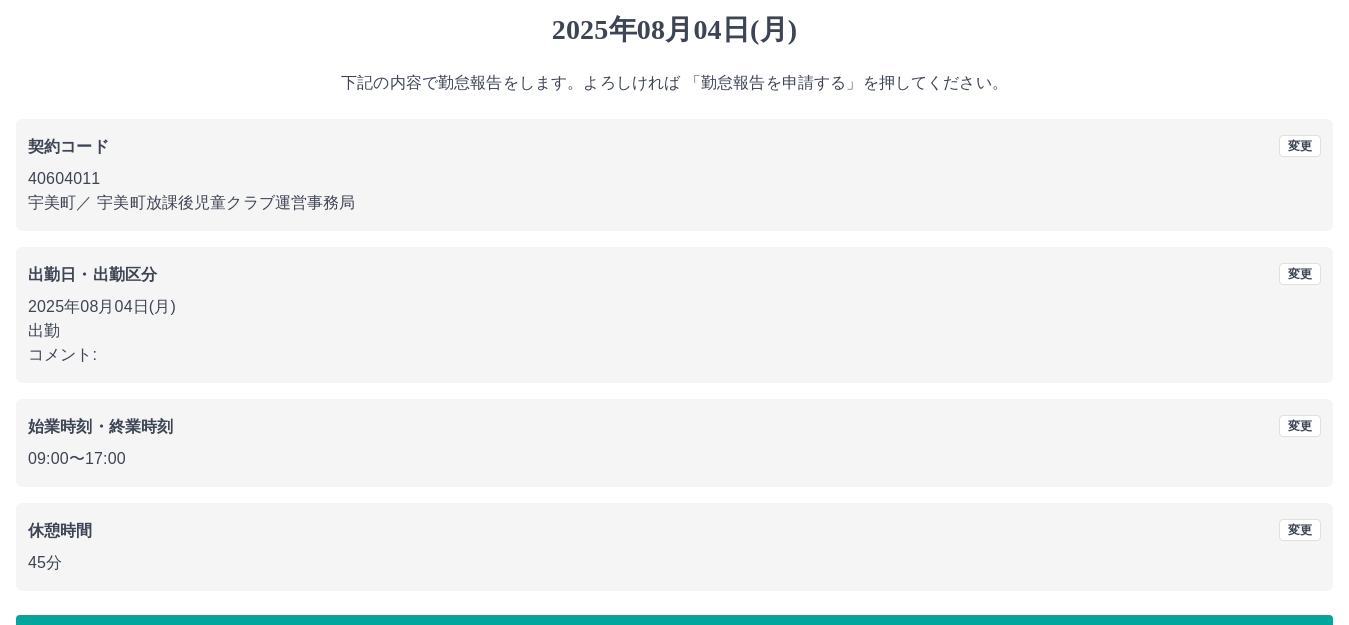 scroll, scrollTop: 124, scrollLeft: 0, axis: vertical 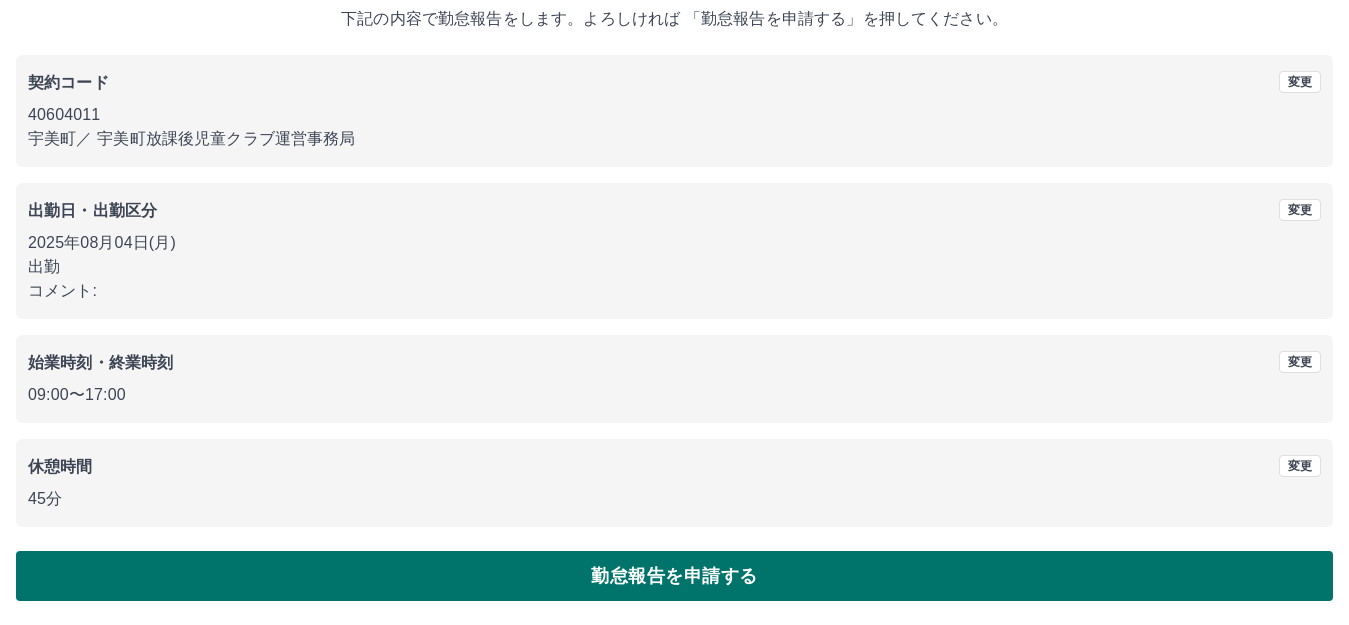 click on "勤怠報告を申請する" at bounding box center (674, 576) 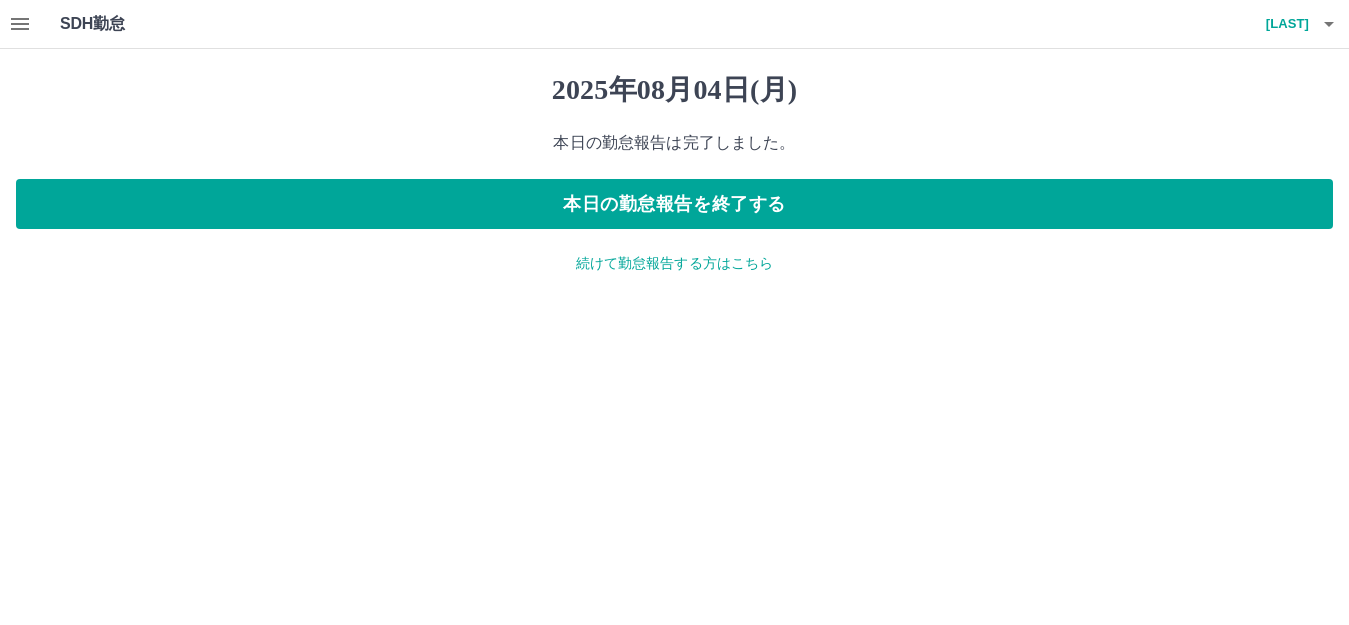 scroll, scrollTop: 0, scrollLeft: 0, axis: both 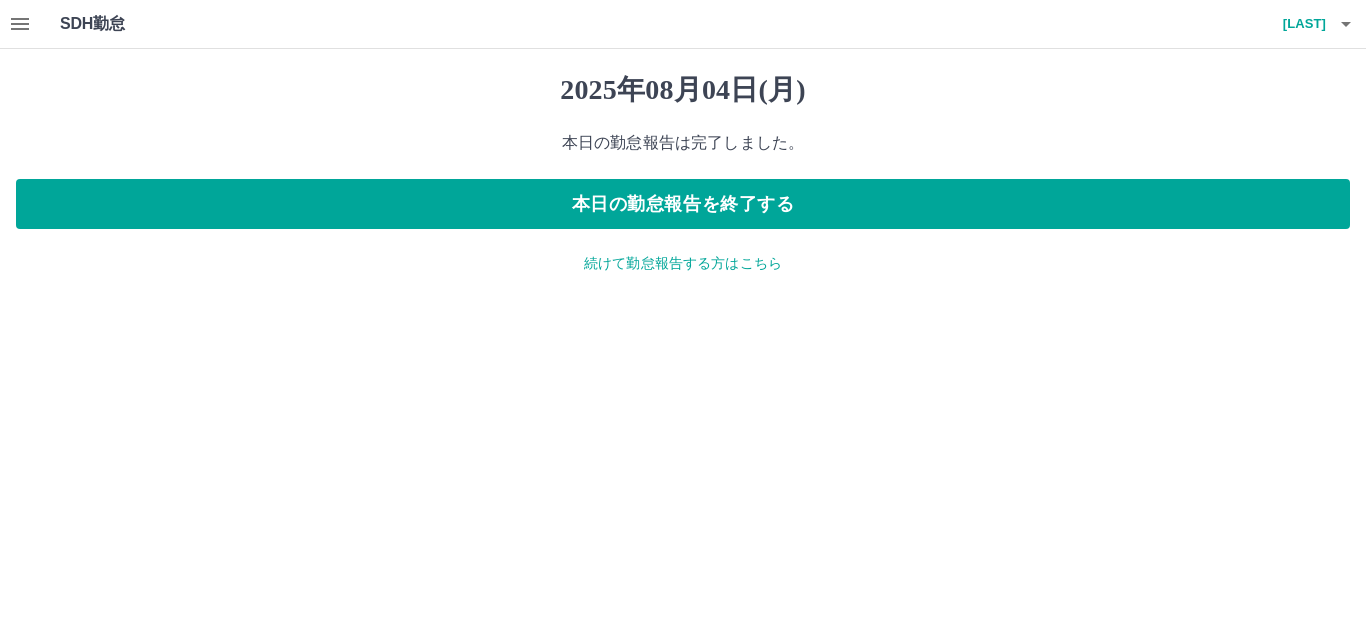 click on "SDH勤怠 [LAST] [DATE](月) 本日の勤怠報告は完了しました。 本日の勤怠報告を終了する 続けて勤怠報告する方はこちら SDH勤怠" at bounding box center [683, 149] 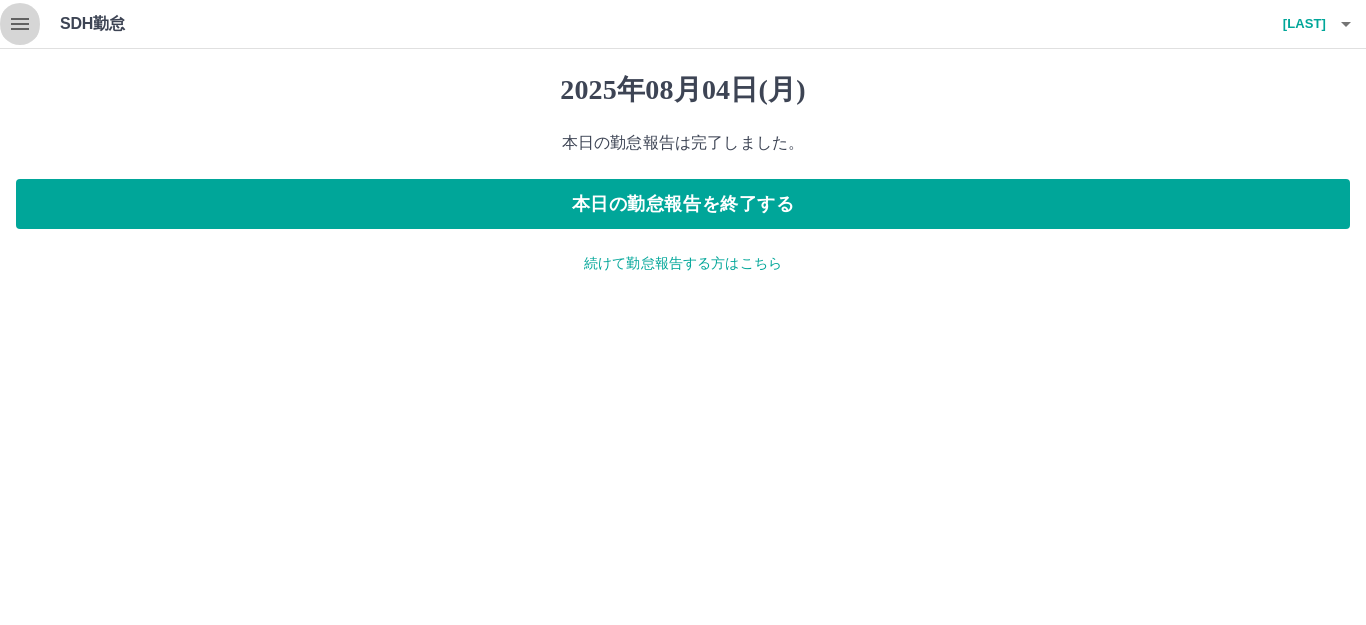 click 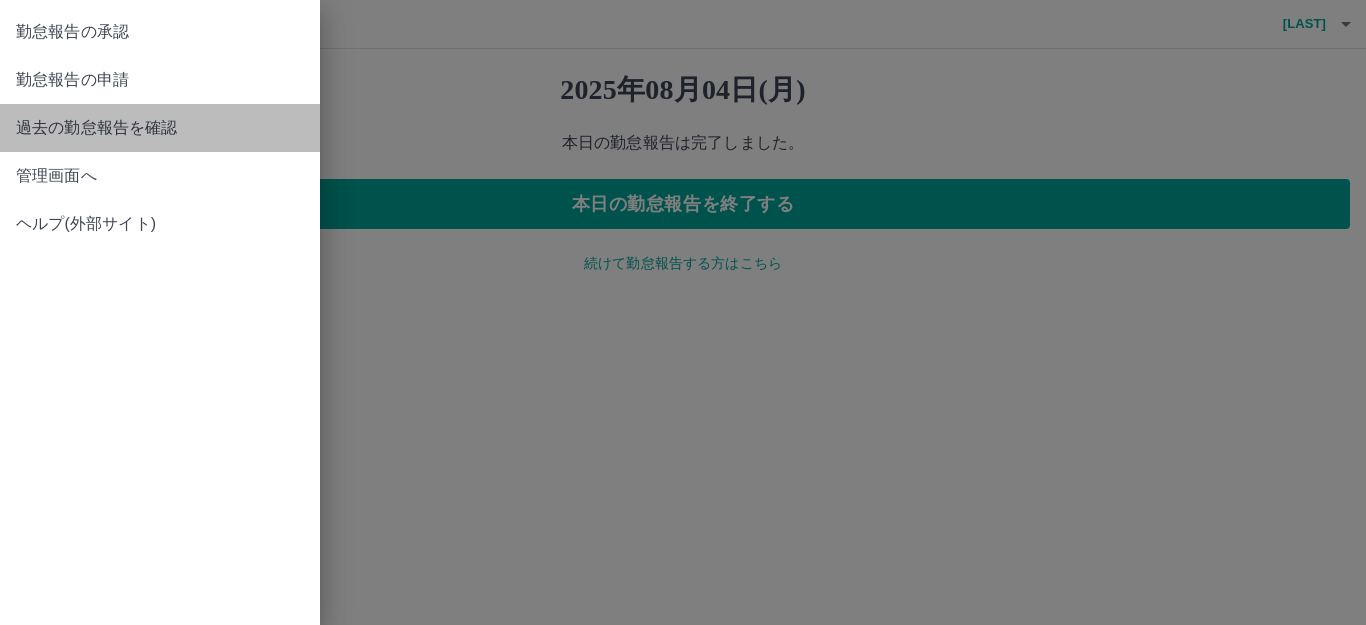click on "過去の勤怠報告を確認" at bounding box center [160, 128] 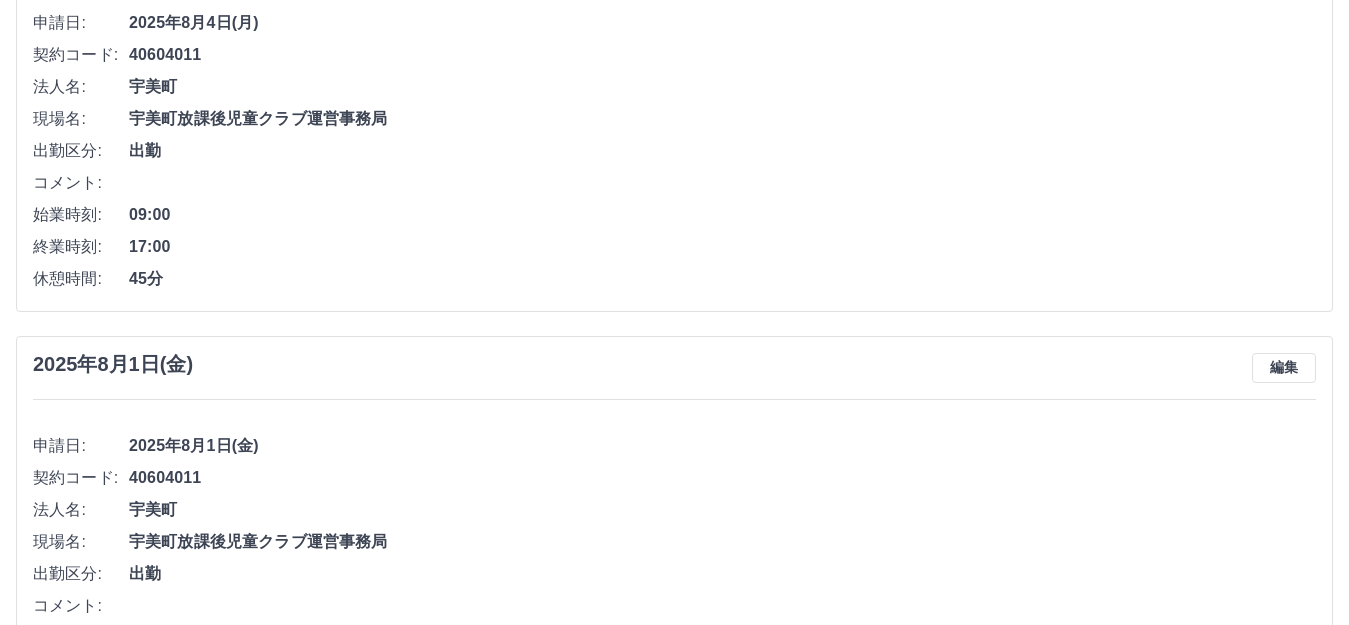 scroll, scrollTop: 300, scrollLeft: 0, axis: vertical 